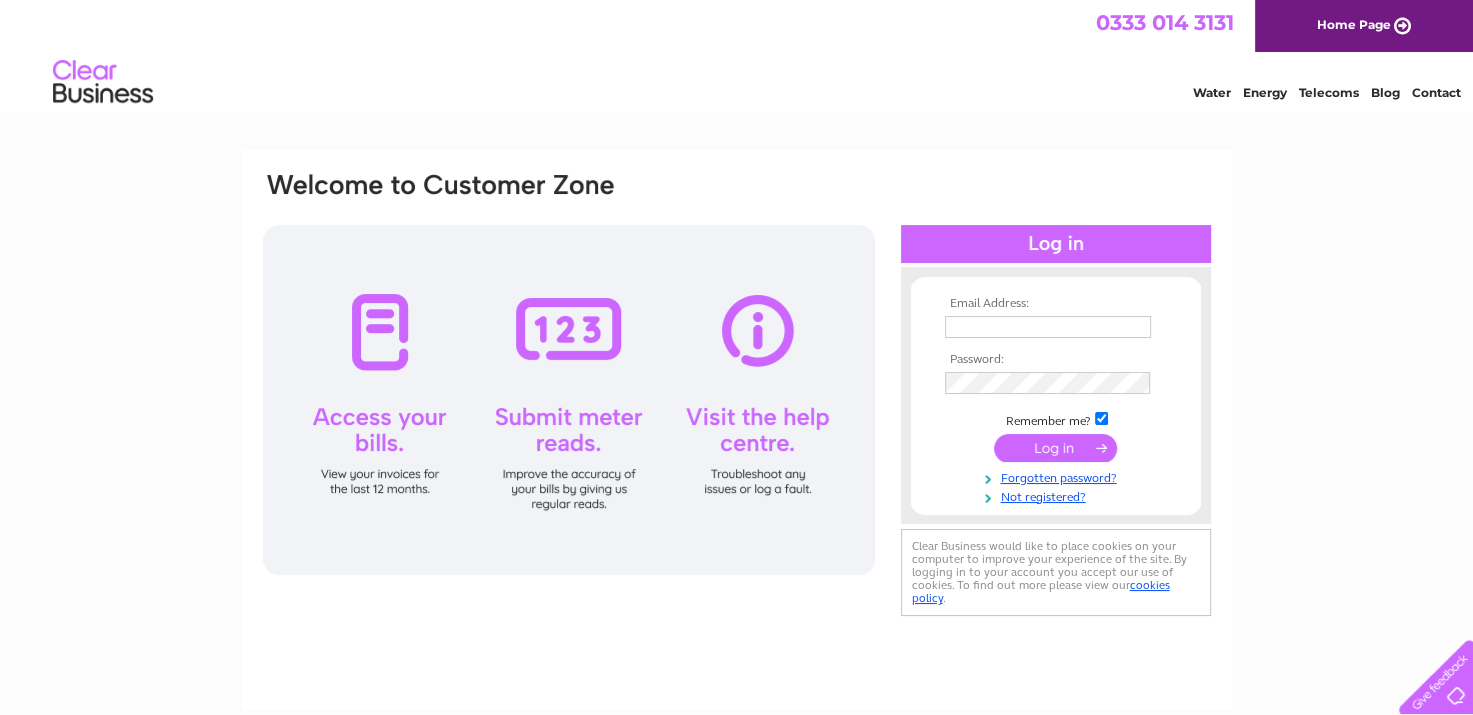 scroll, scrollTop: 0, scrollLeft: 0, axis: both 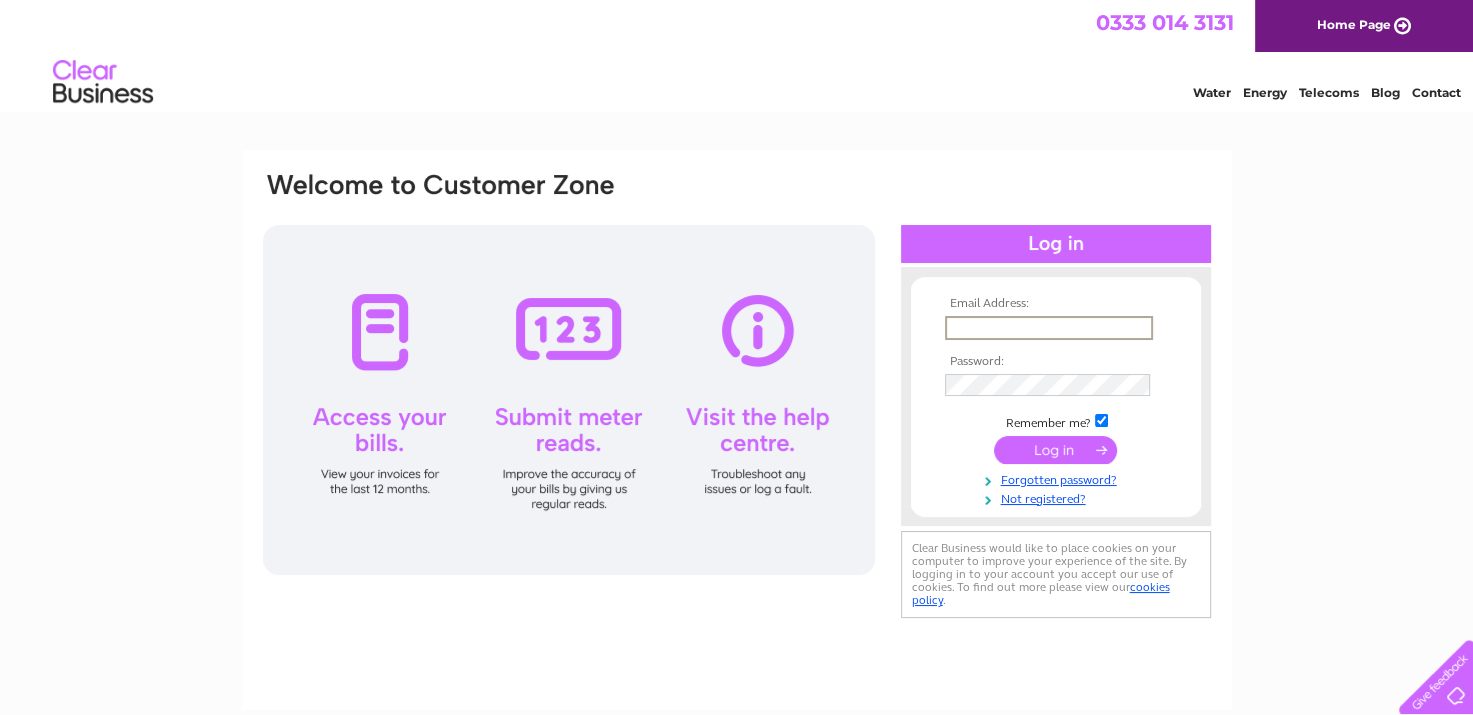 click at bounding box center [1049, 328] 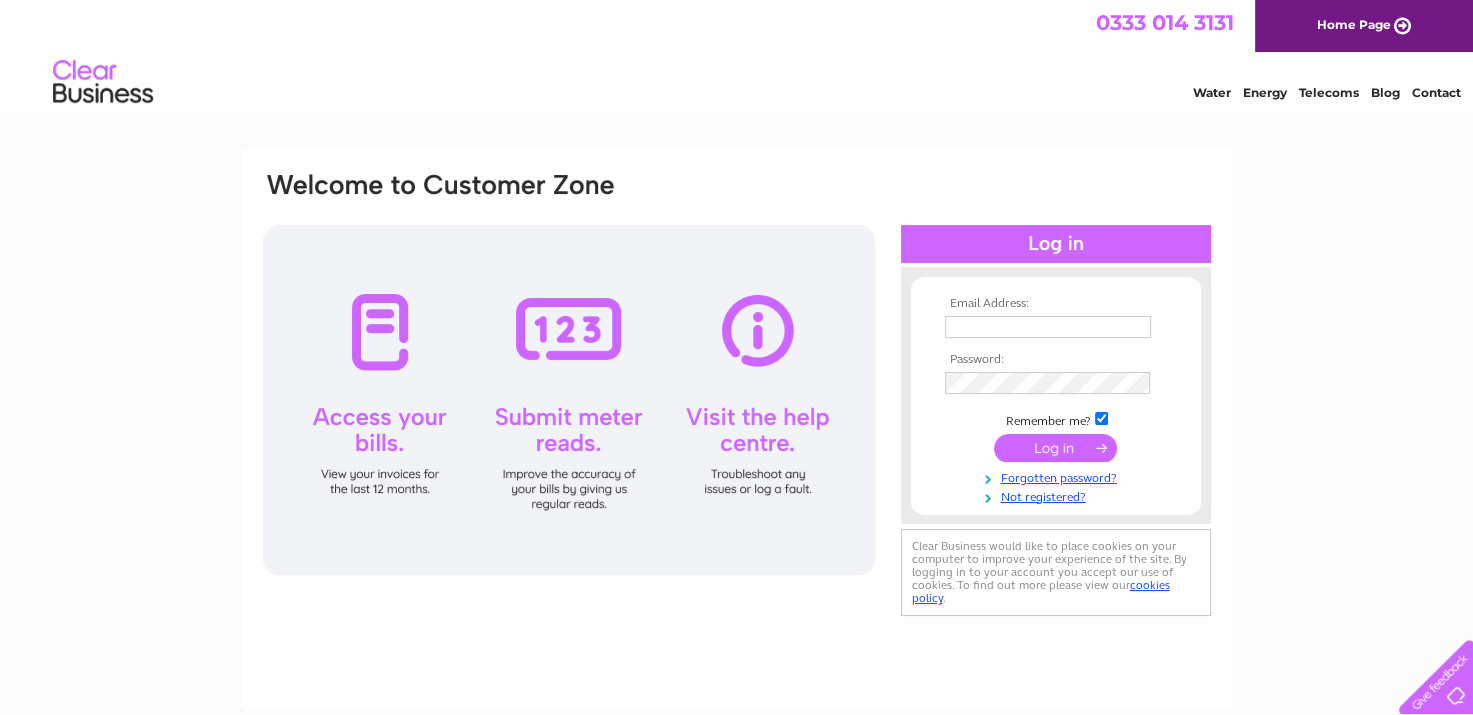 click on "Email Address:
Password:" at bounding box center (736, 601) 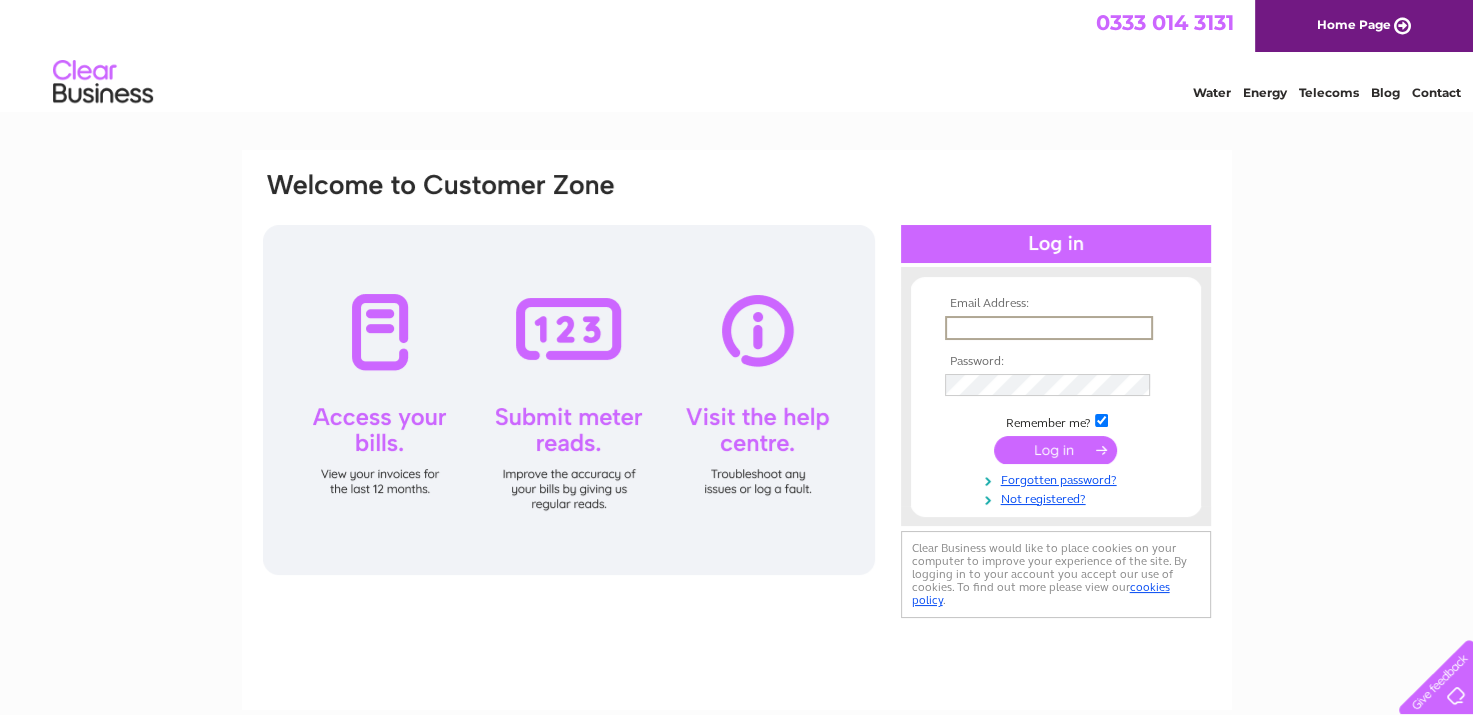 click at bounding box center [1049, 328] 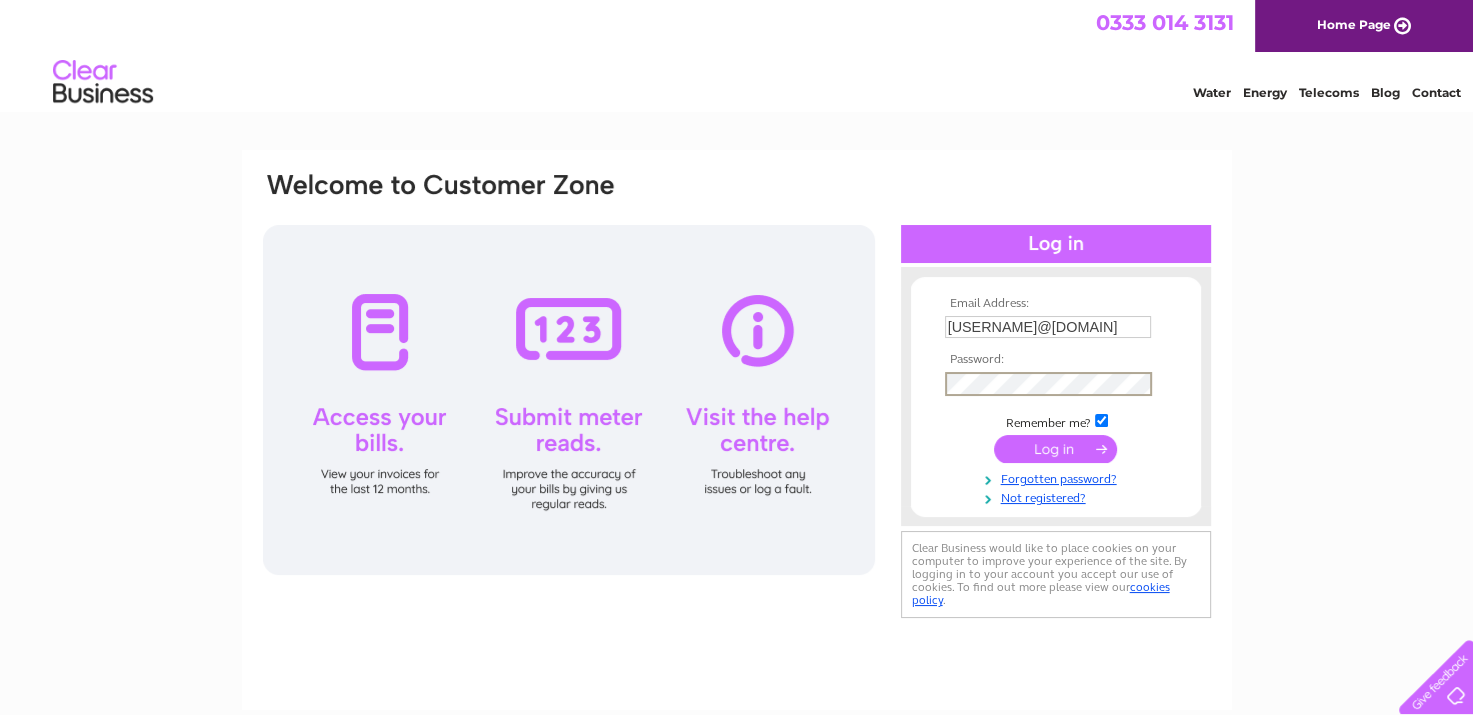 click at bounding box center [1055, 449] 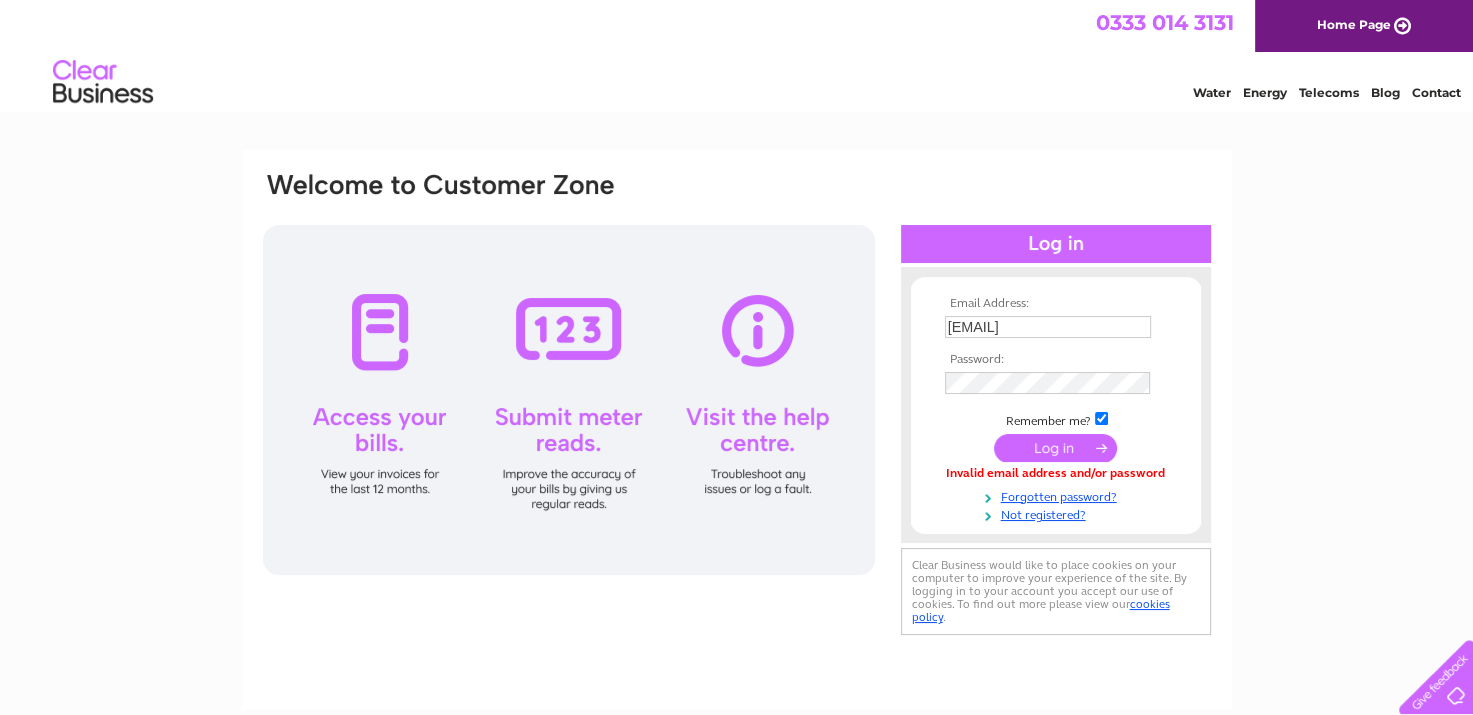 scroll, scrollTop: 0, scrollLeft: 0, axis: both 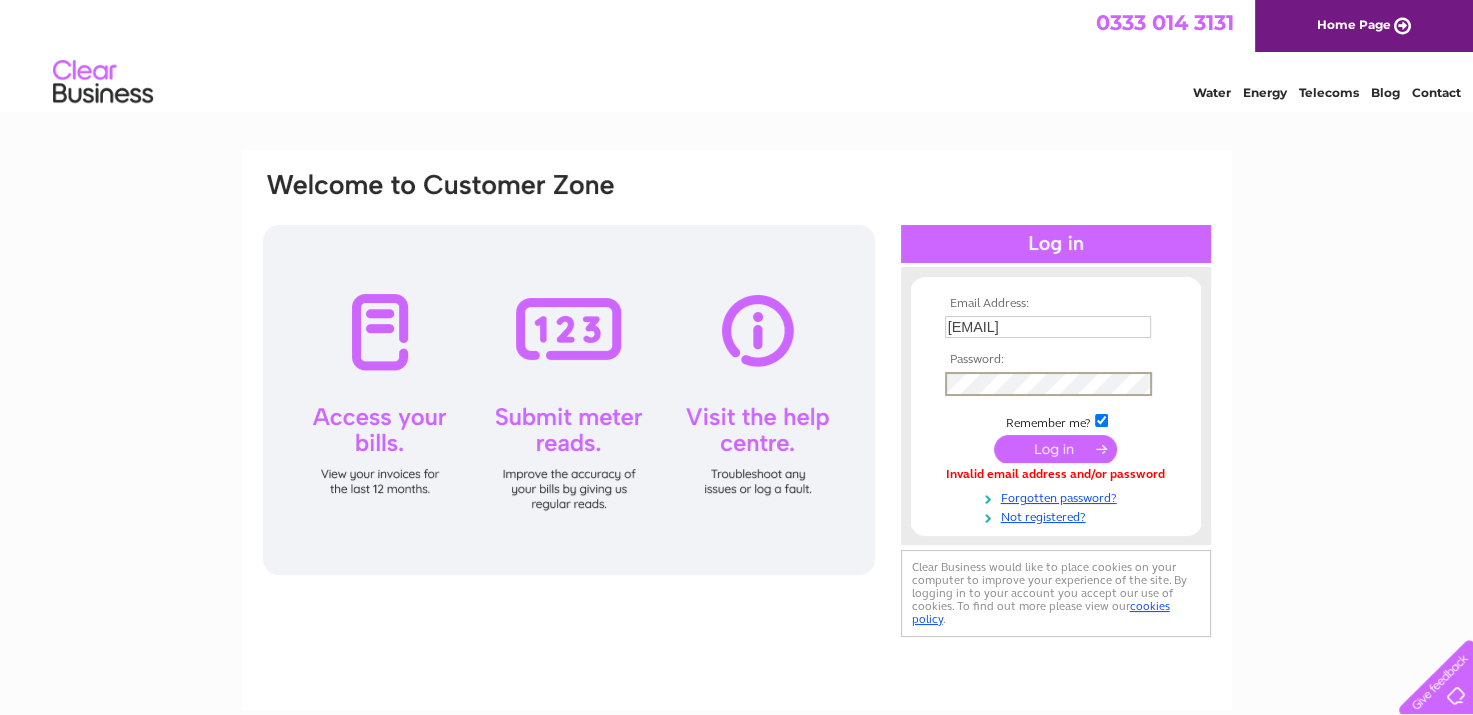 click at bounding box center [1055, 449] 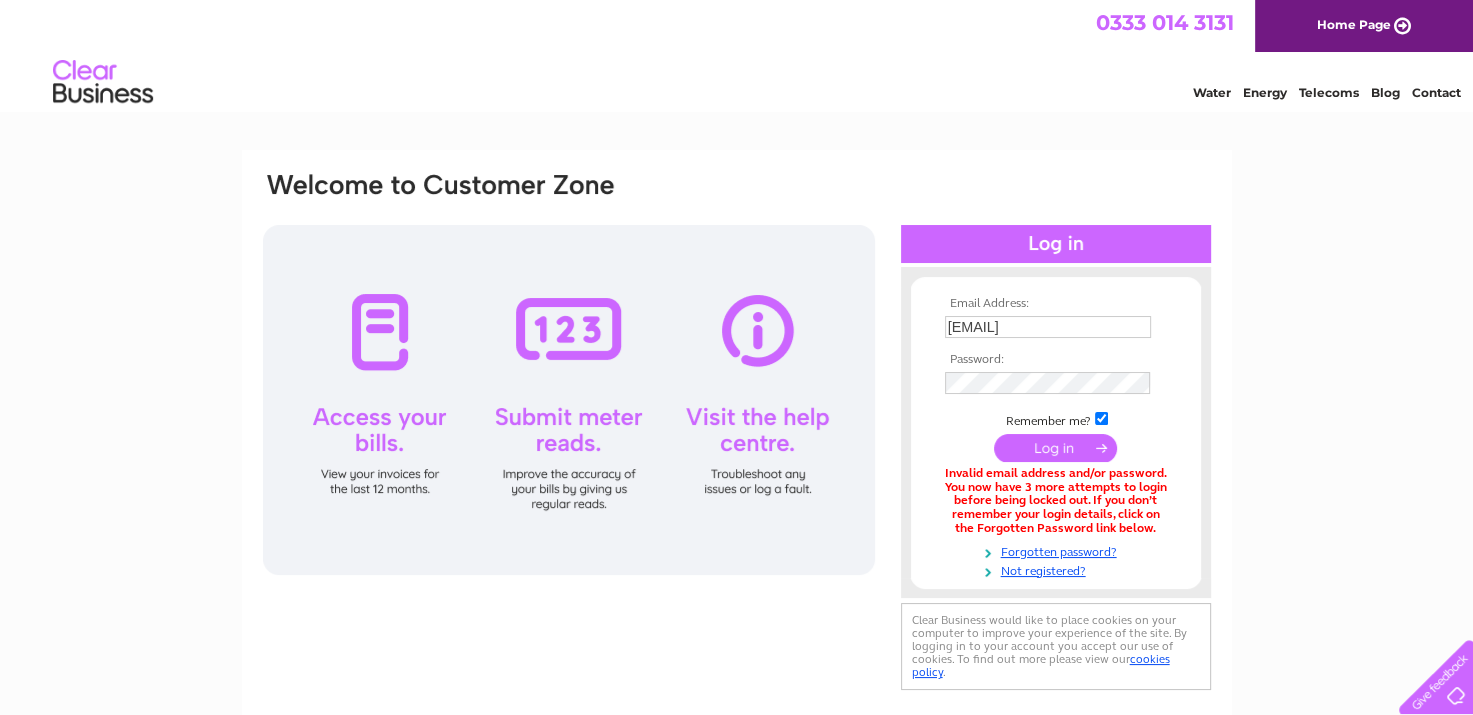 scroll, scrollTop: 0, scrollLeft: 0, axis: both 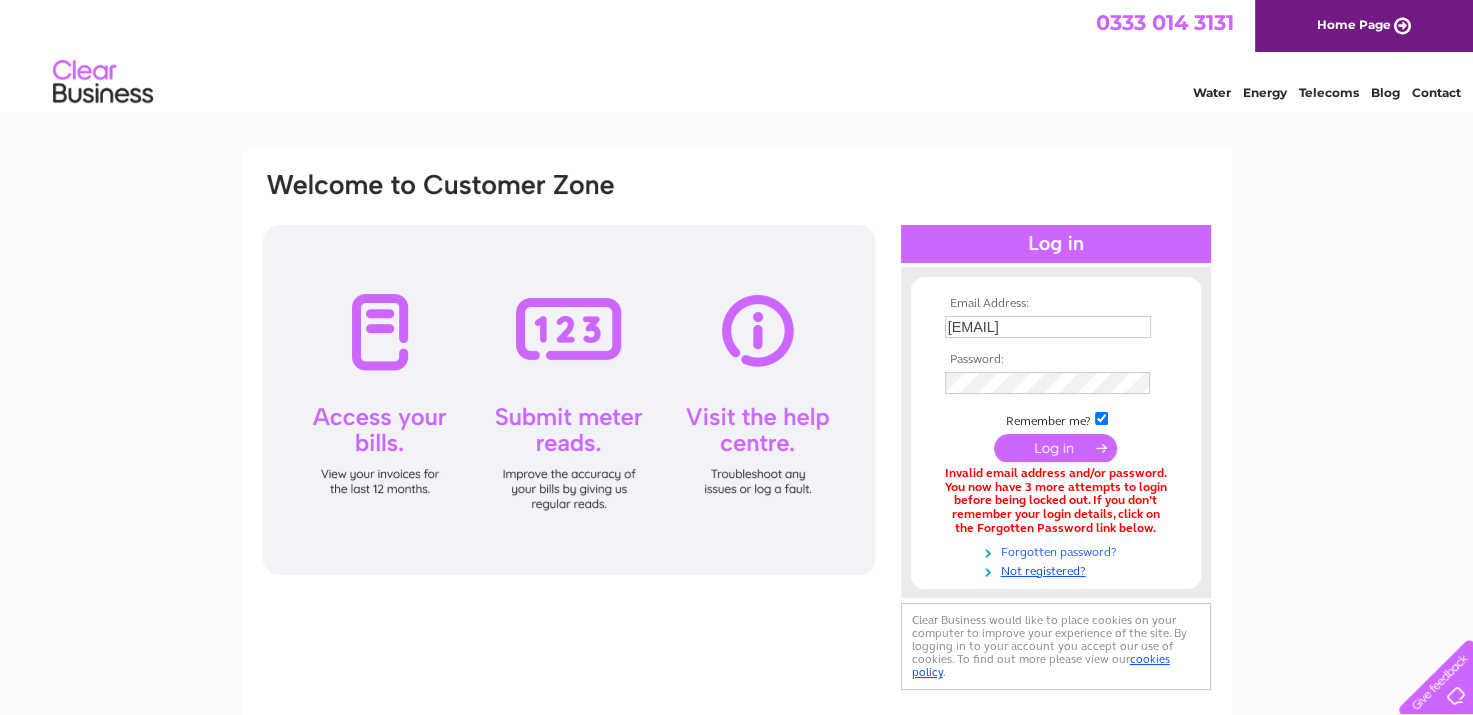 click on "Forgotten password?" at bounding box center (1058, 550) 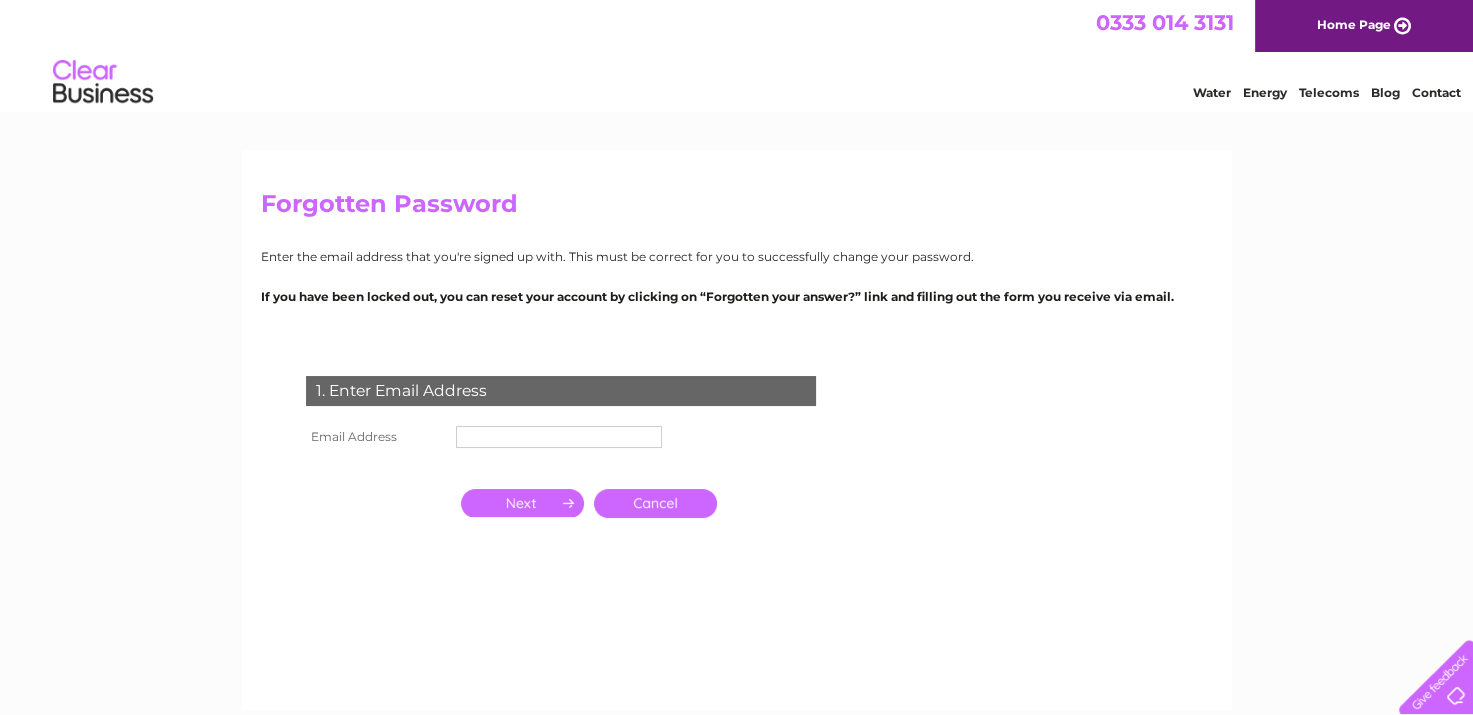 scroll, scrollTop: 0, scrollLeft: 0, axis: both 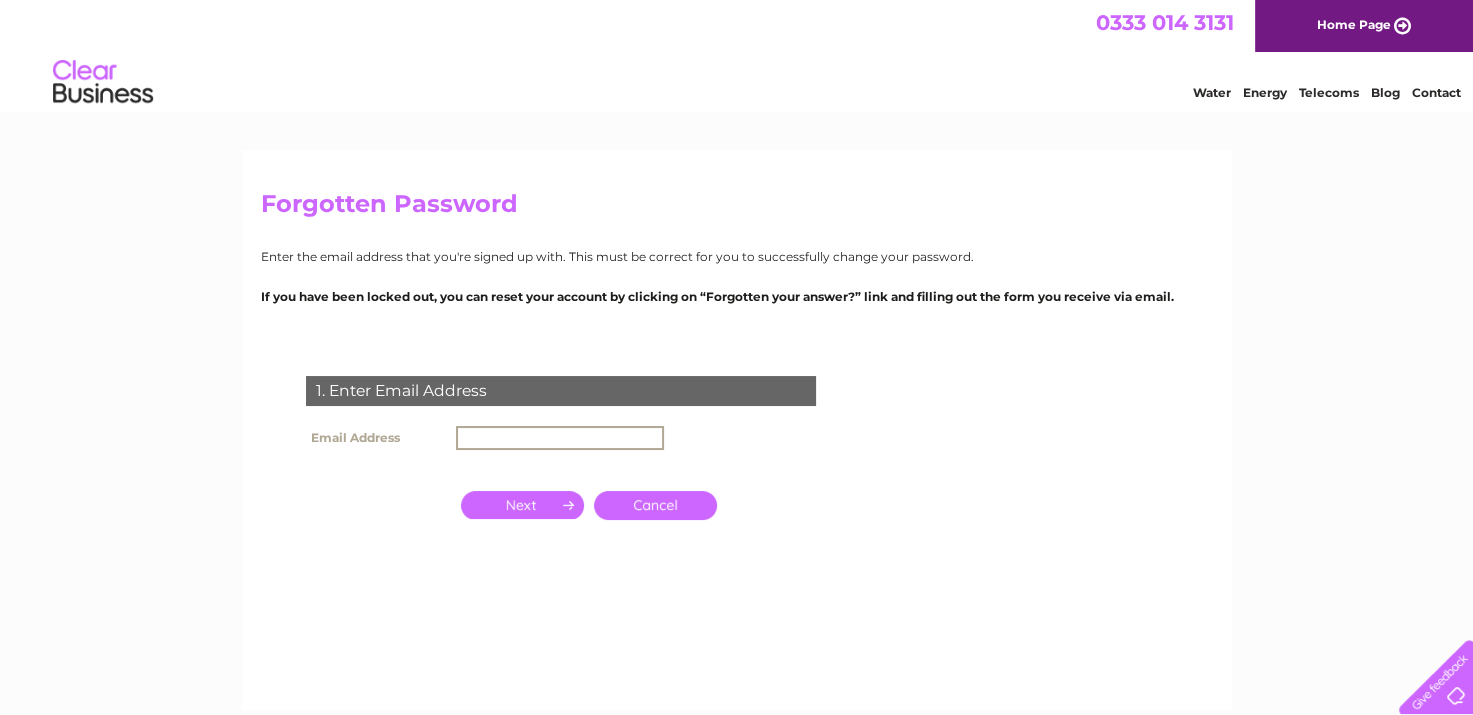type on "[USERNAME]@[DOMAIN]" 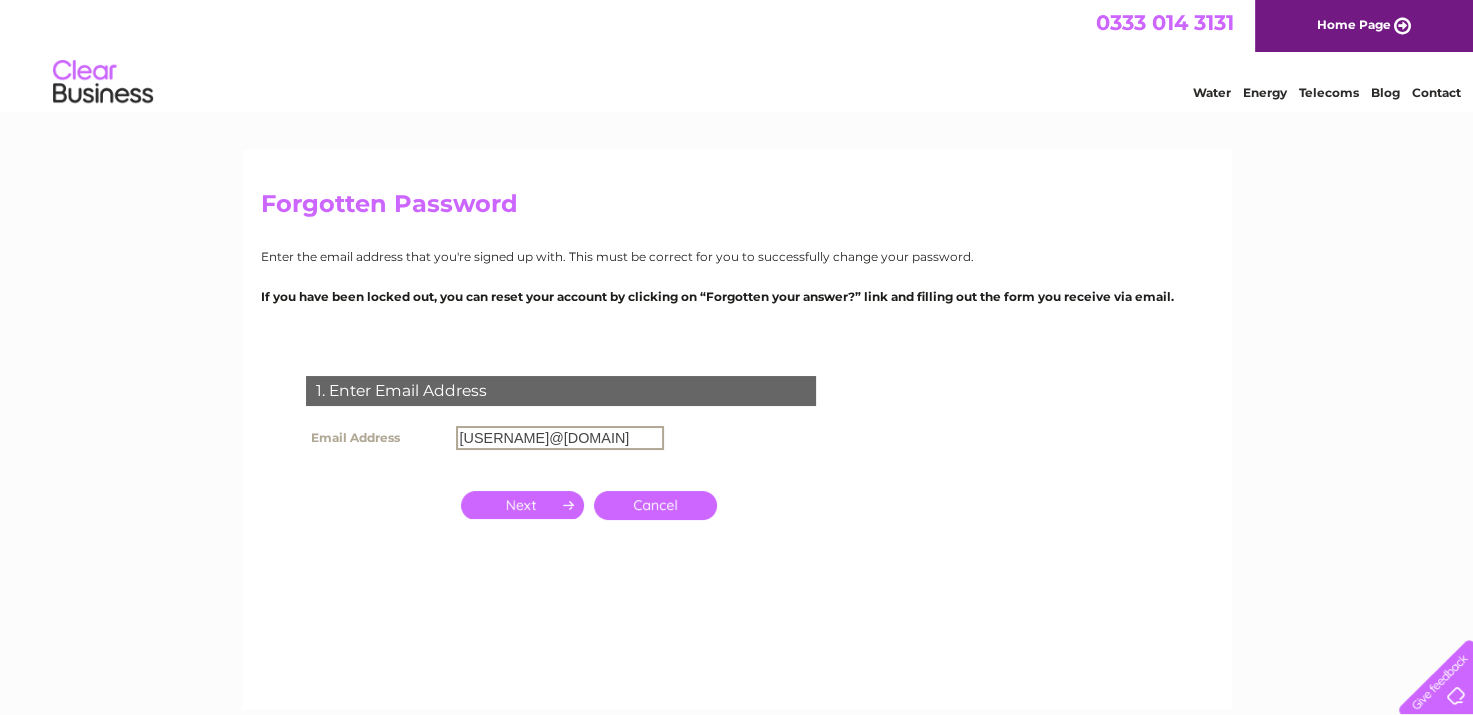 click at bounding box center [522, 505] 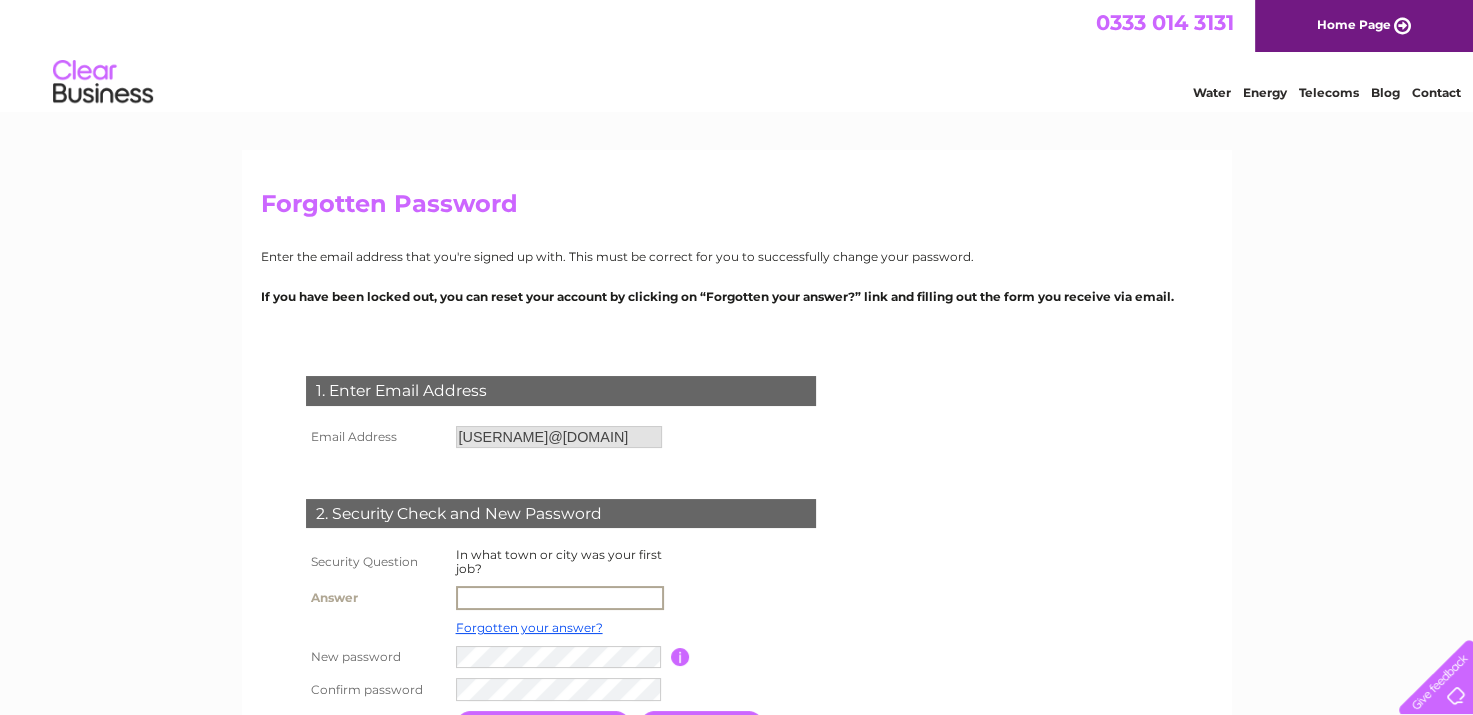 click at bounding box center (560, 598) 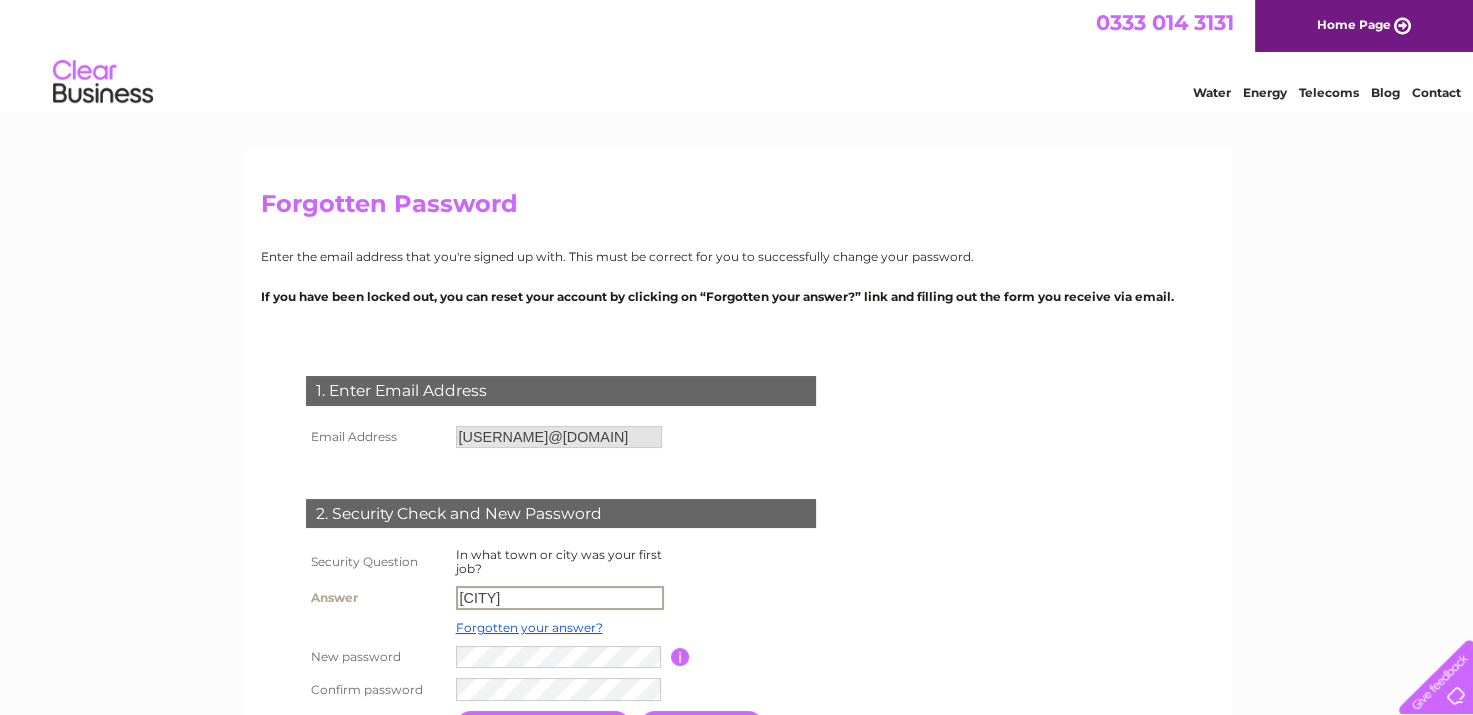 type on "Farnborough" 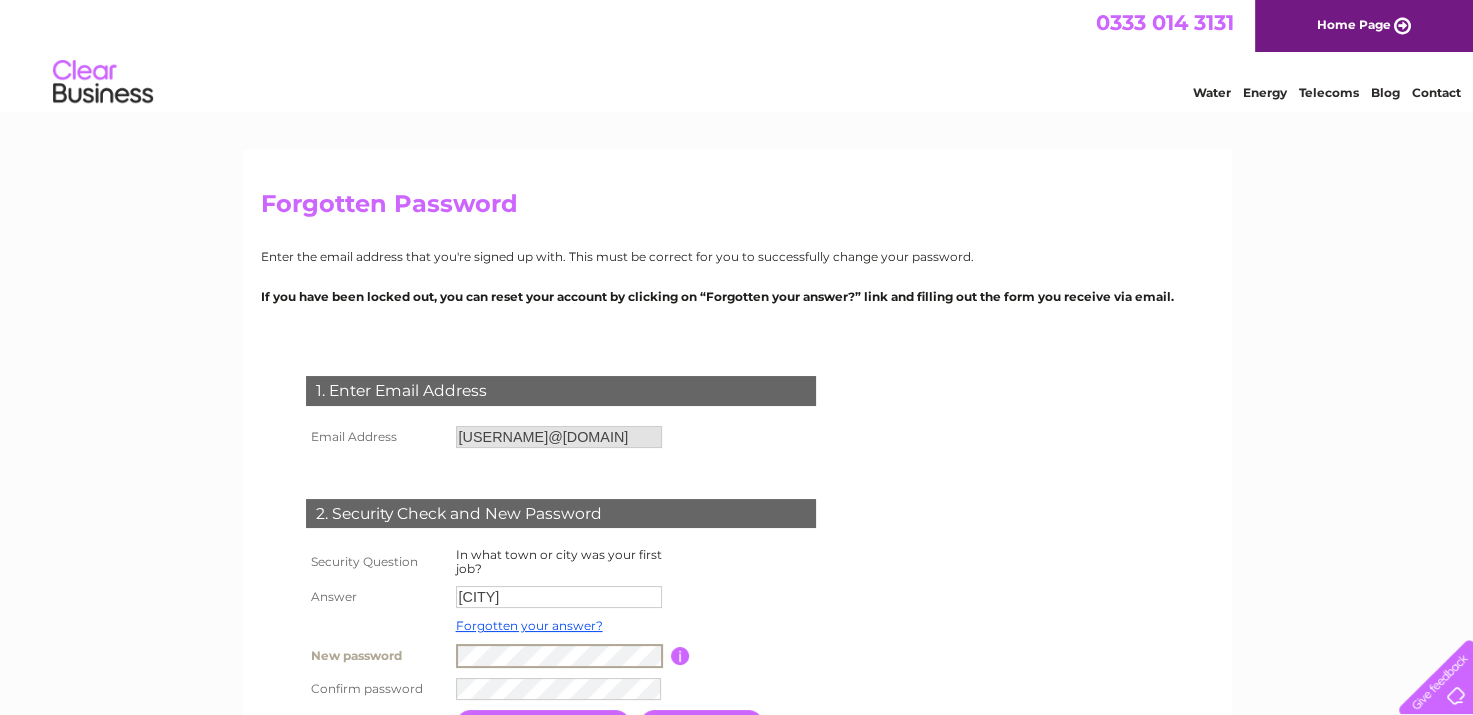 click at bounding box center [650, 689] 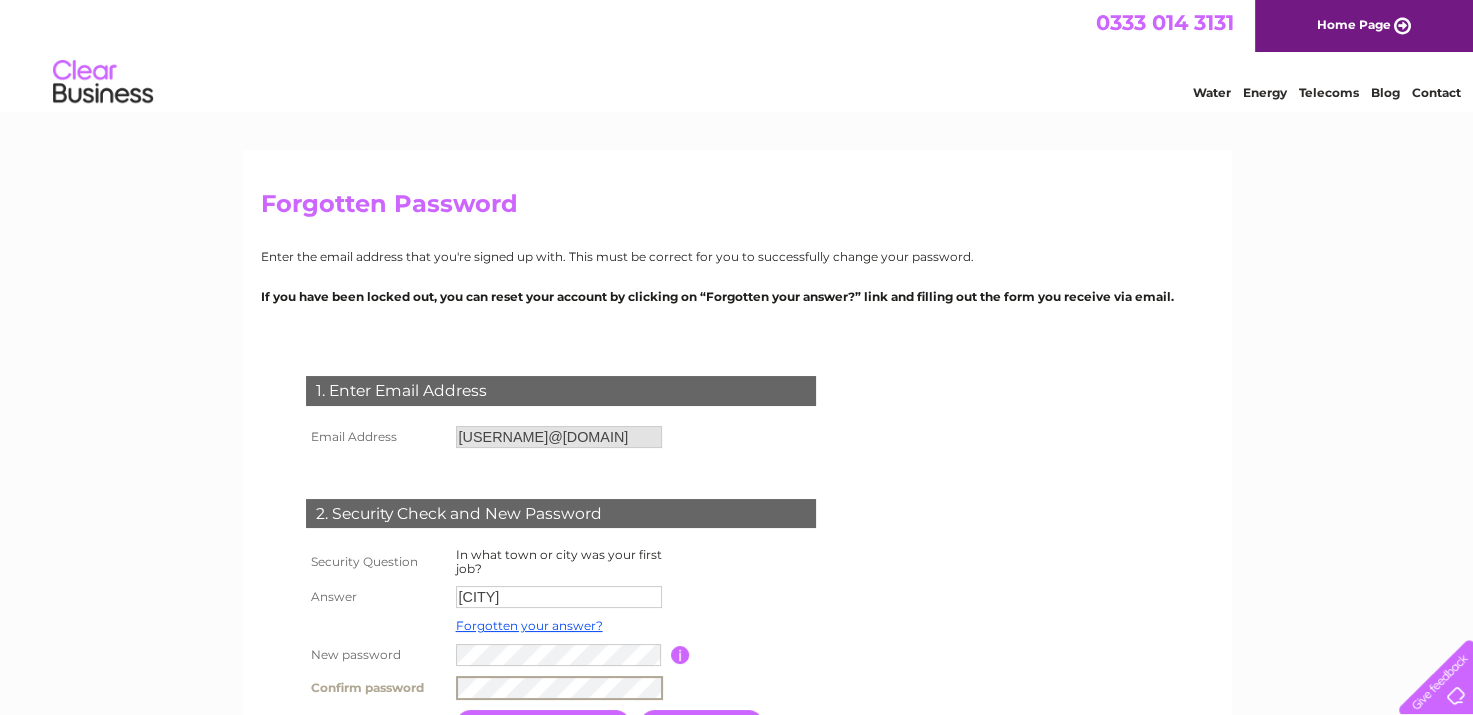scroll, scrollTop: 32, scrollLeft: 0, axis: vertical 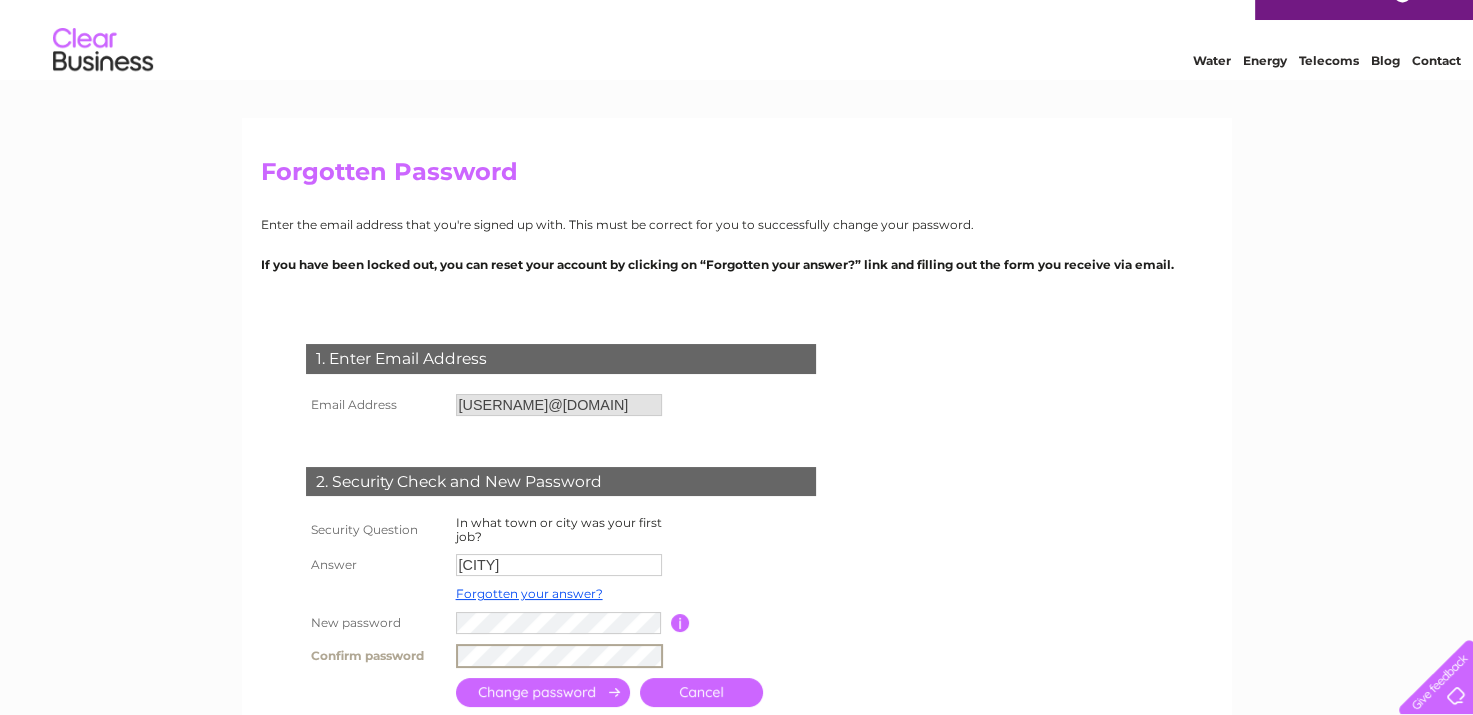 click at bounding box center (543, 692) 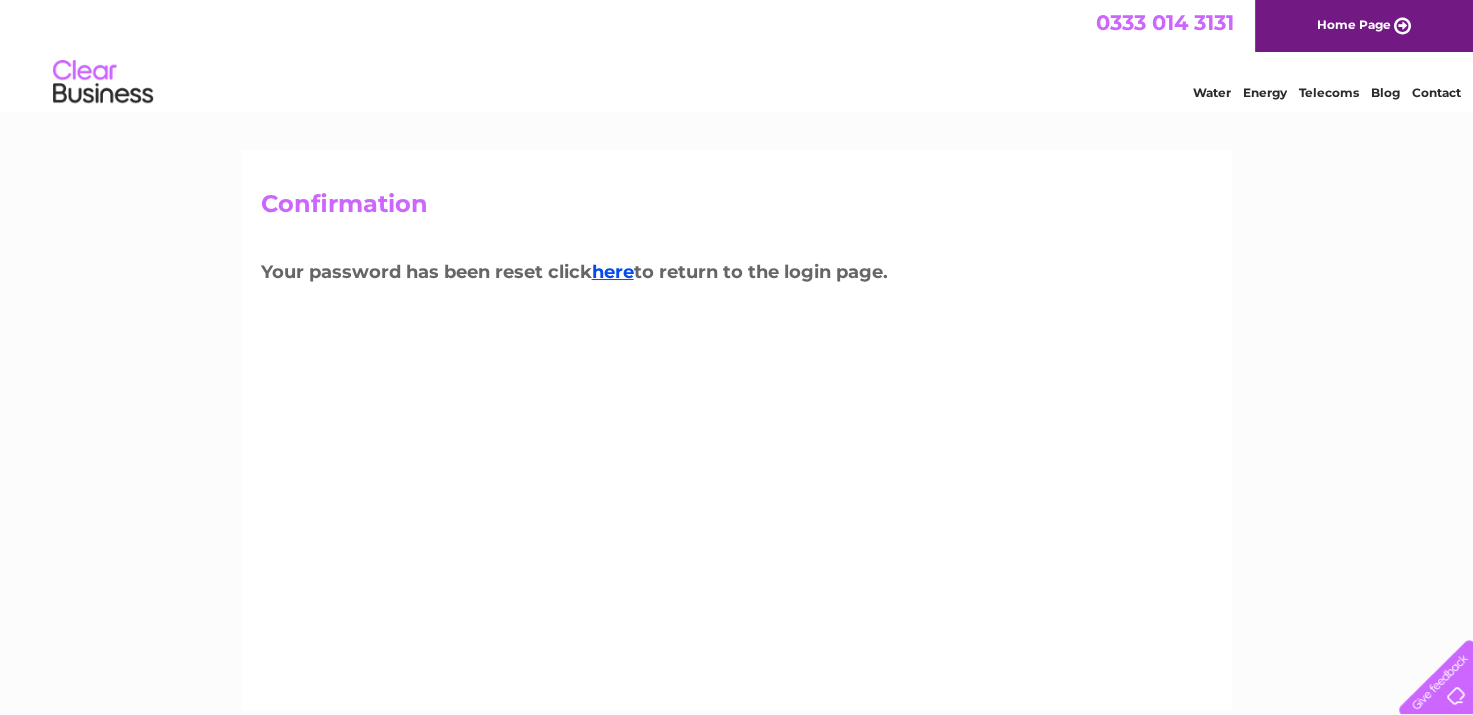 scroll, scrollTop: 0, scrollLeft: 0, axis: both 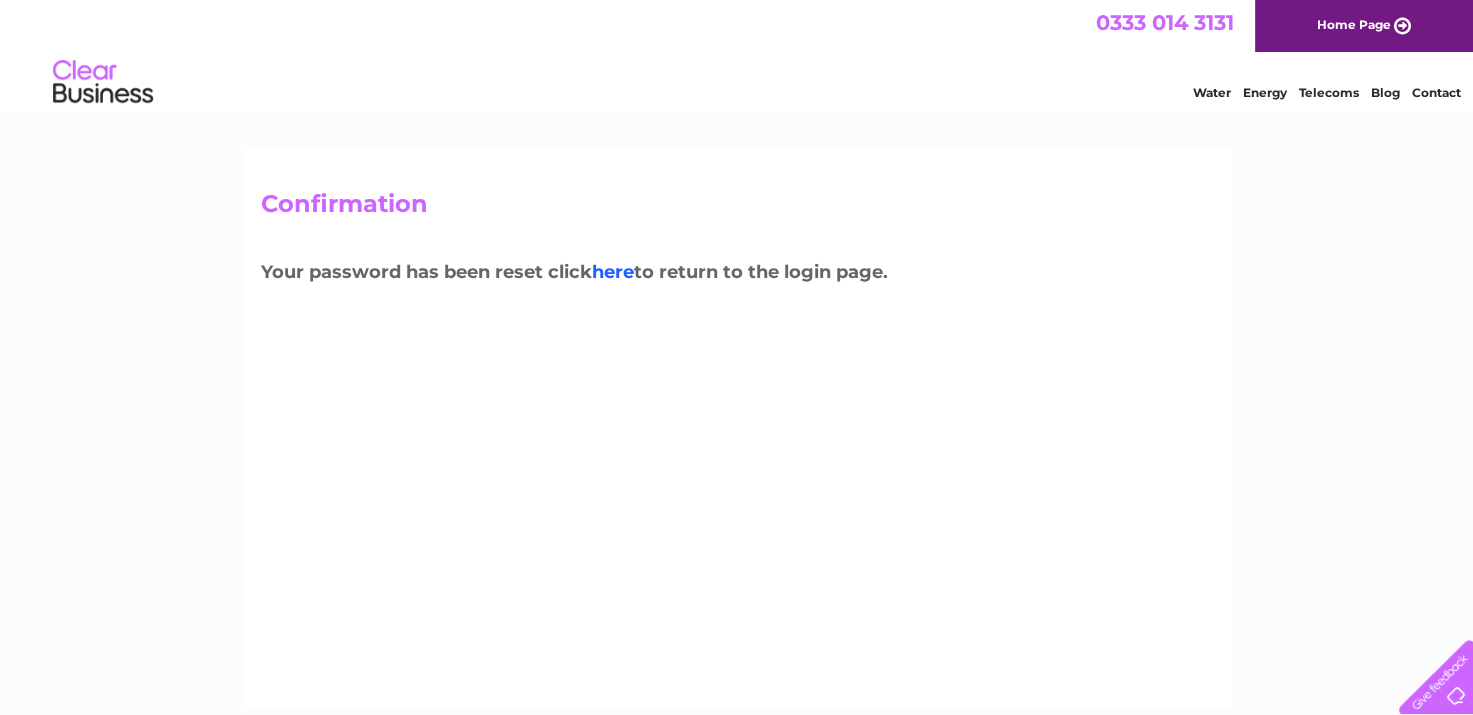 click on "here" at bounding box center (613, 272) 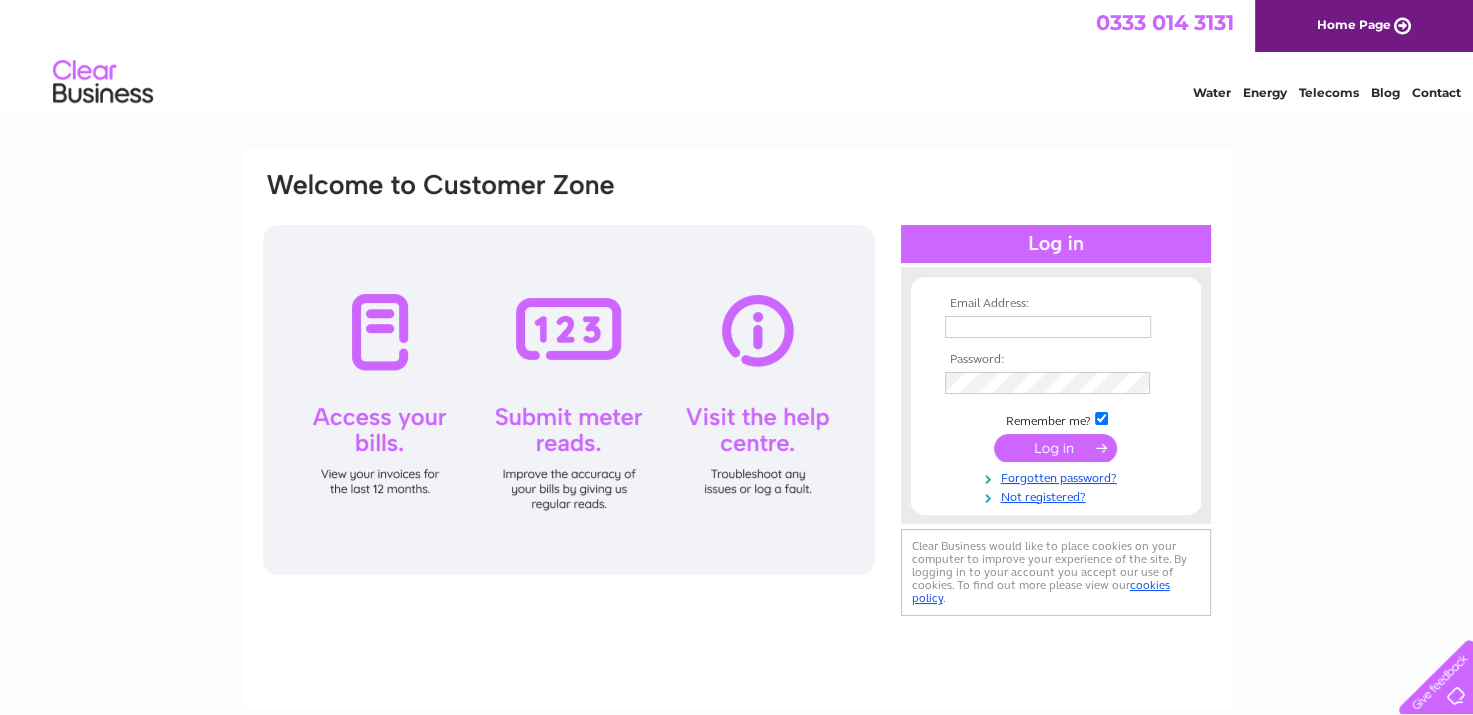 scroll, scrollTop: 0, scrollLeft: 0, axis: both 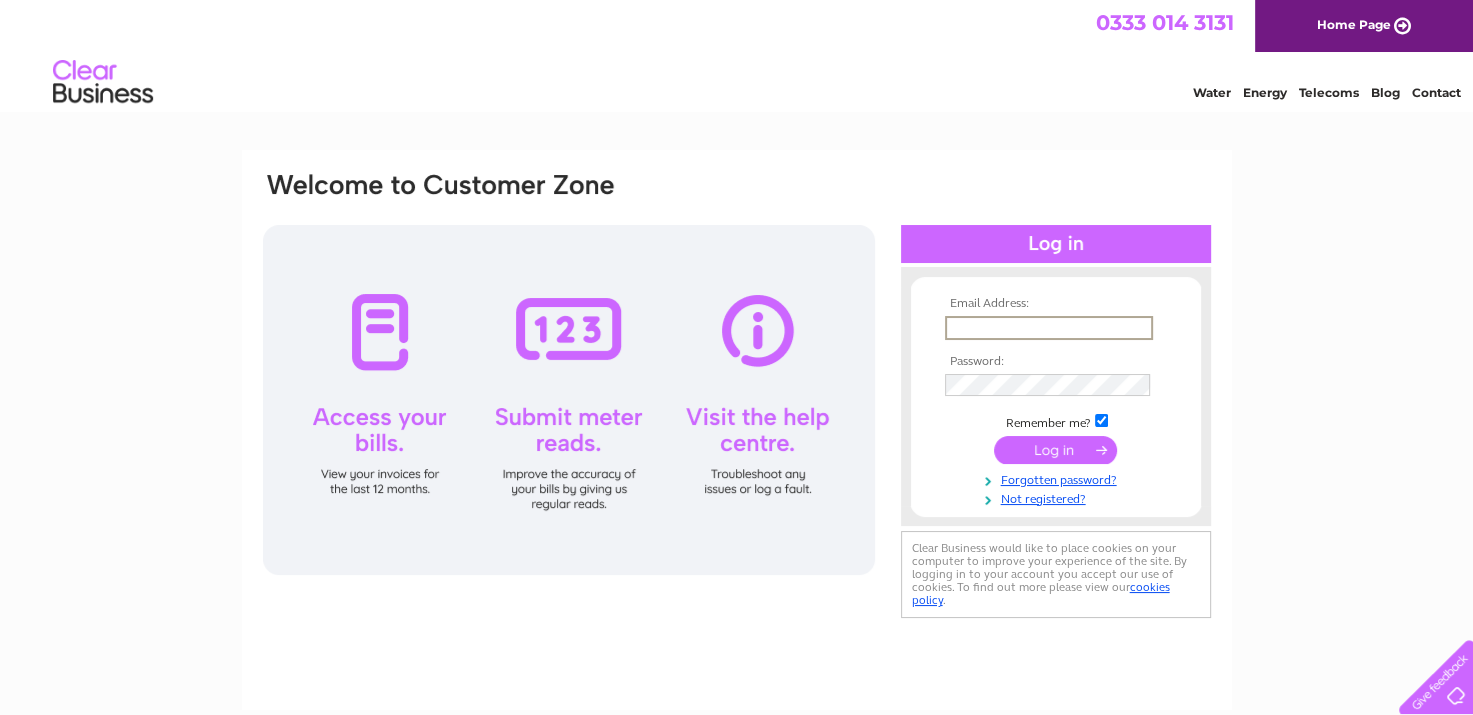 click at bounding box center [1049, 328] 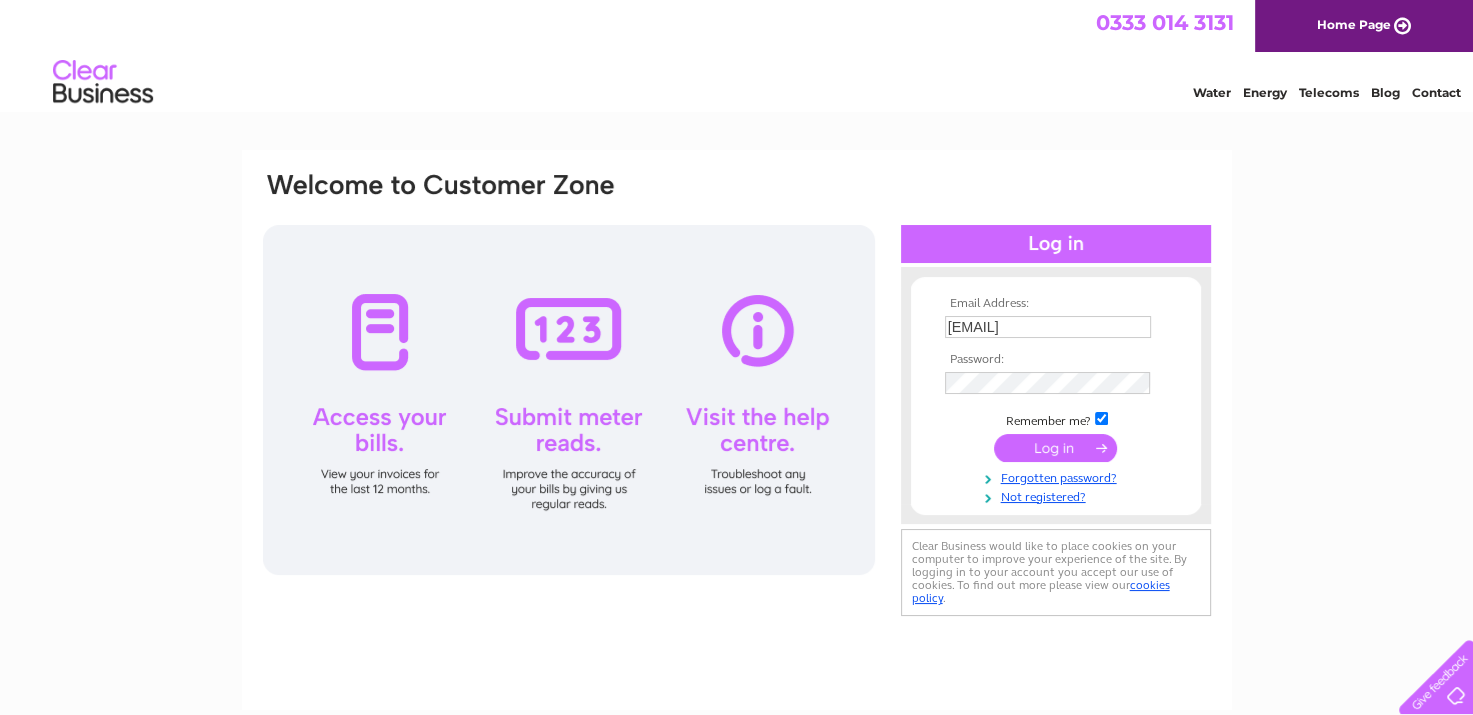 click at bounding box center [546, 197] 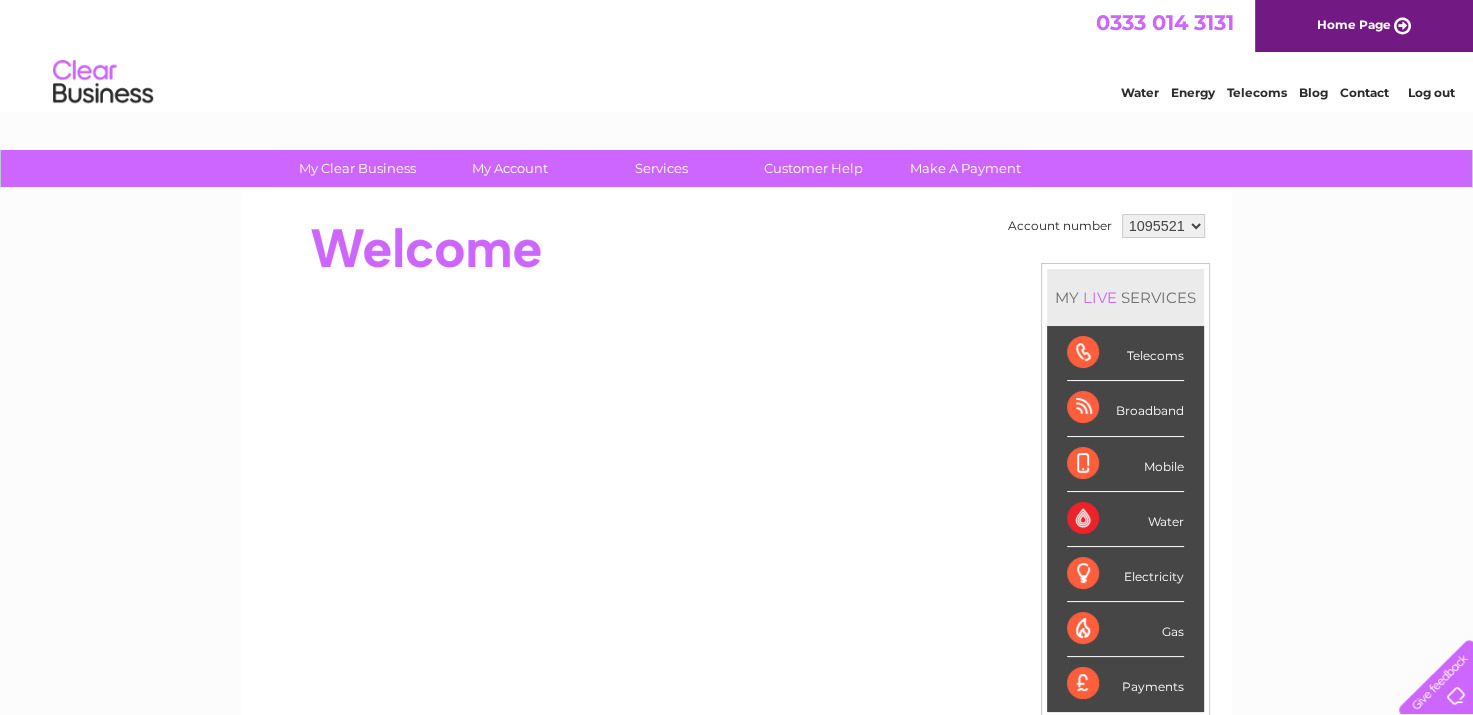 scroll, scrollTop: 0, scrollLeft: 0, axis: both 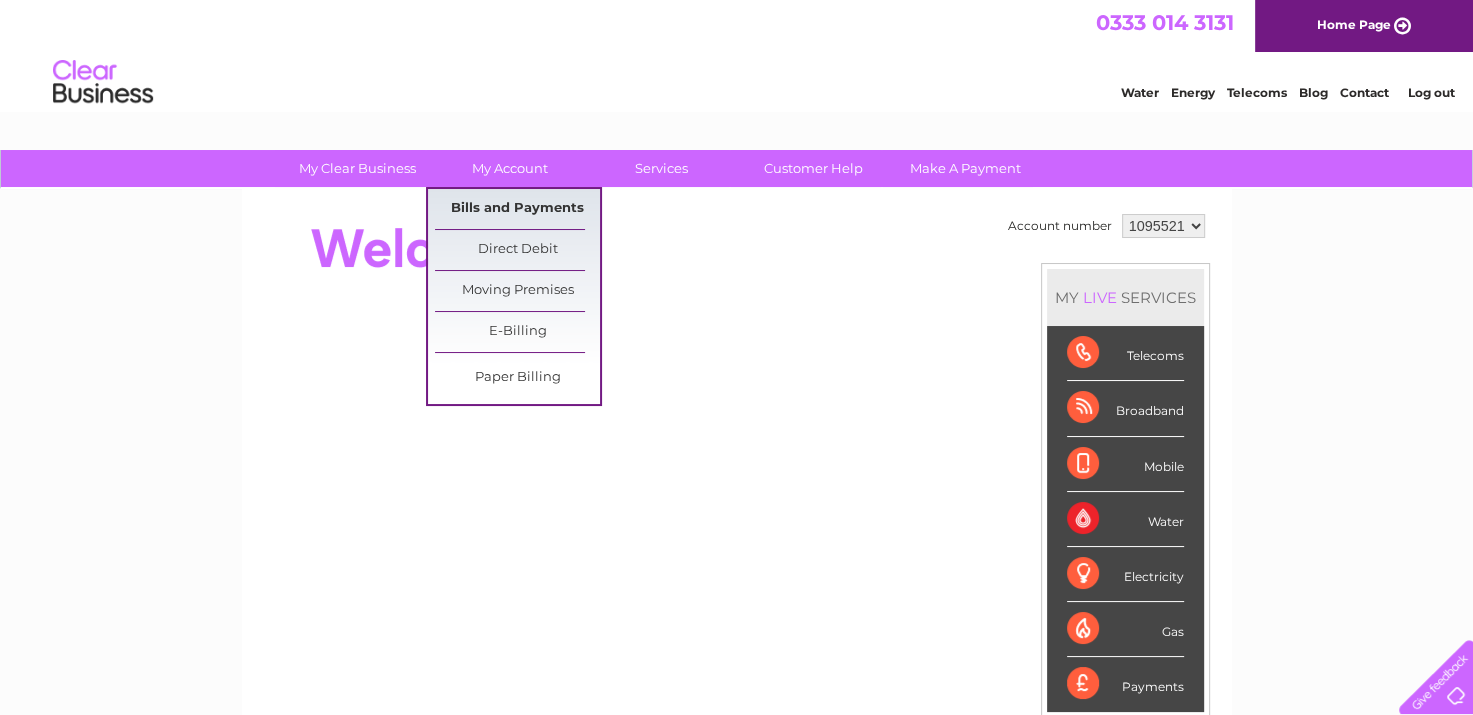 click on "Bills and Payments" at bounding box center [517, 209] 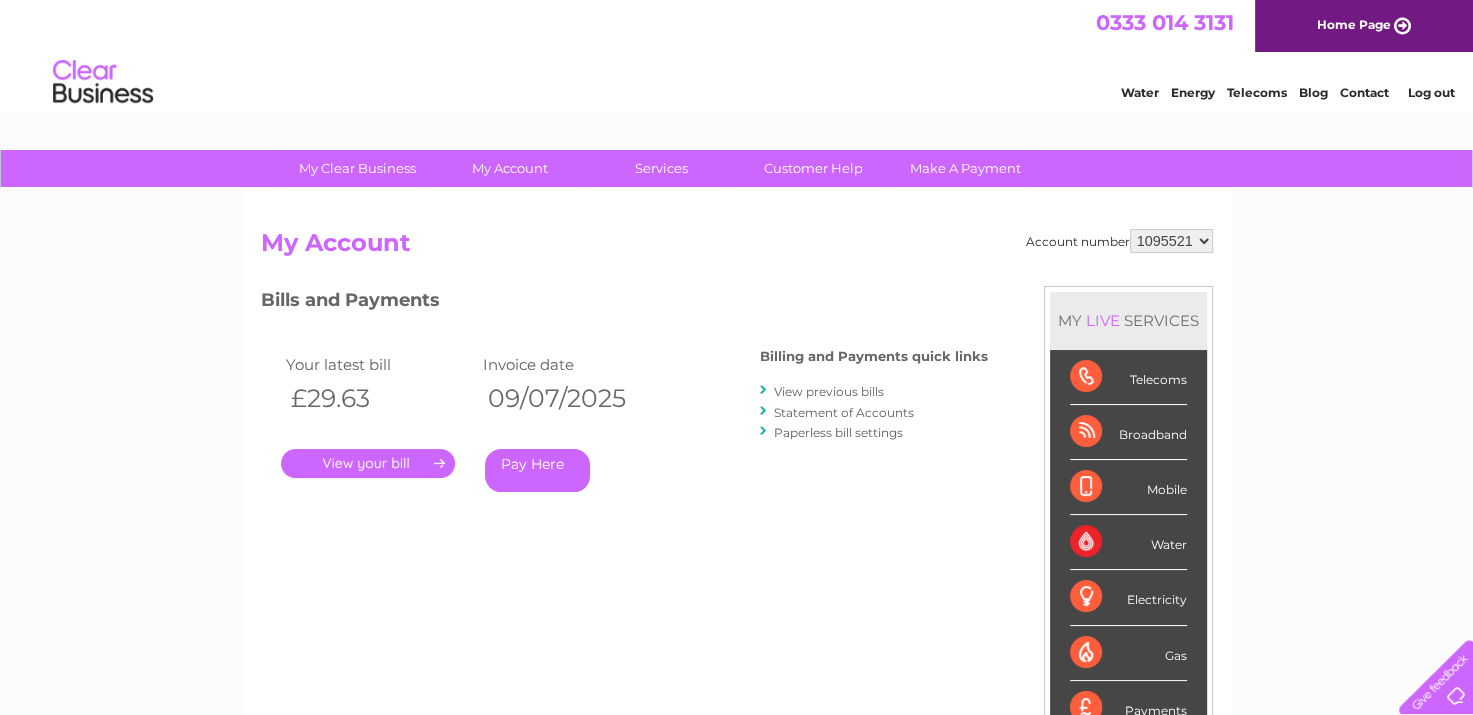 scroll, scrollTop: 0, scrollLeft: 0, axis: both 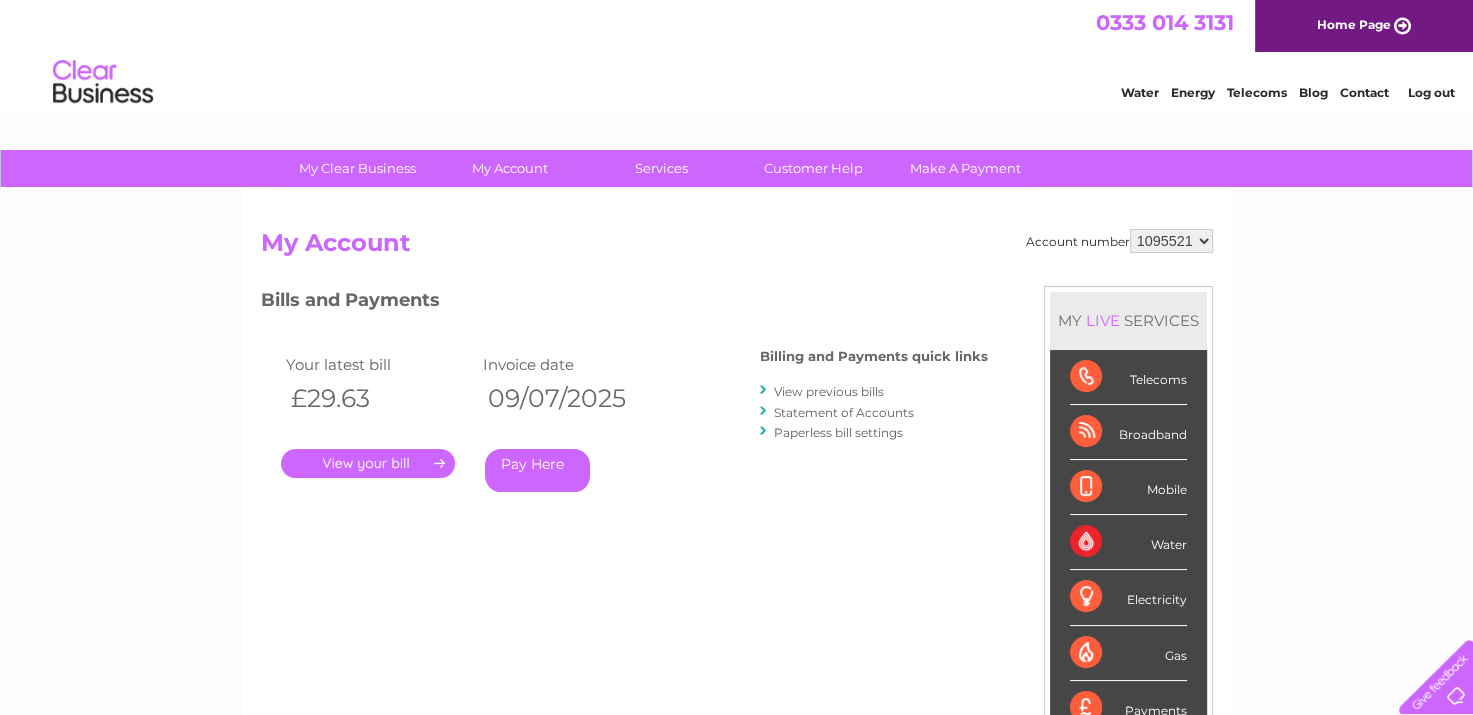 click on "." at bounding box center [368, 463] 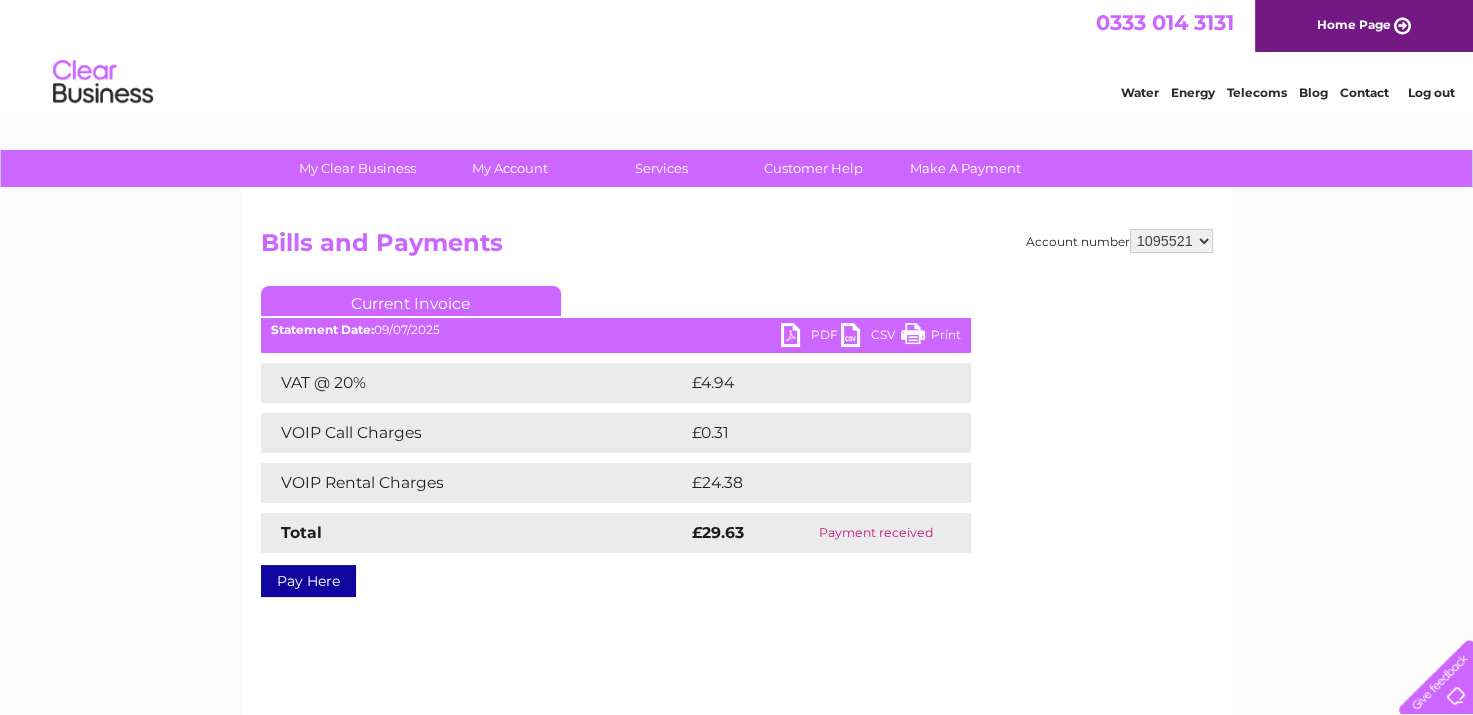 scroll, scrollTop: 0, scrollLeft: 0, axis: both 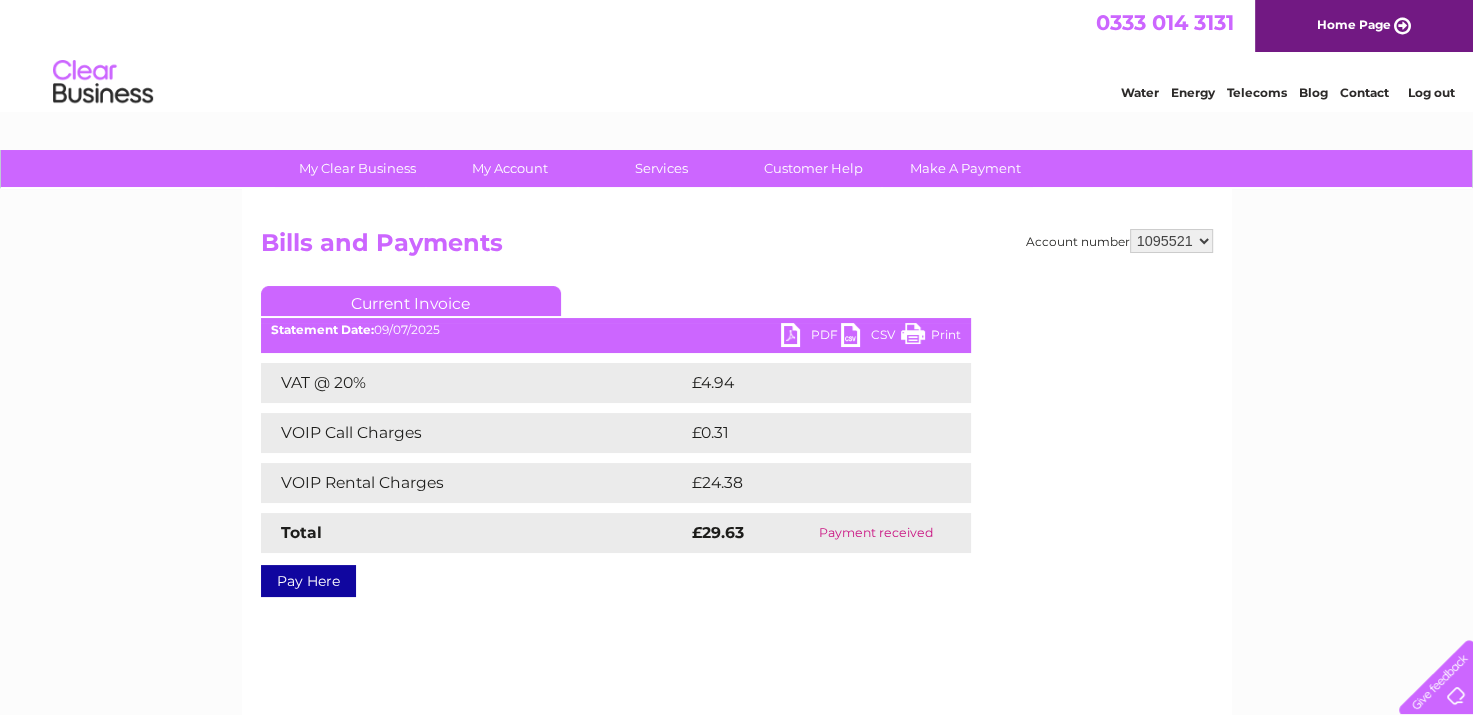 click on "PDF" at bounding box center (811, 337) 